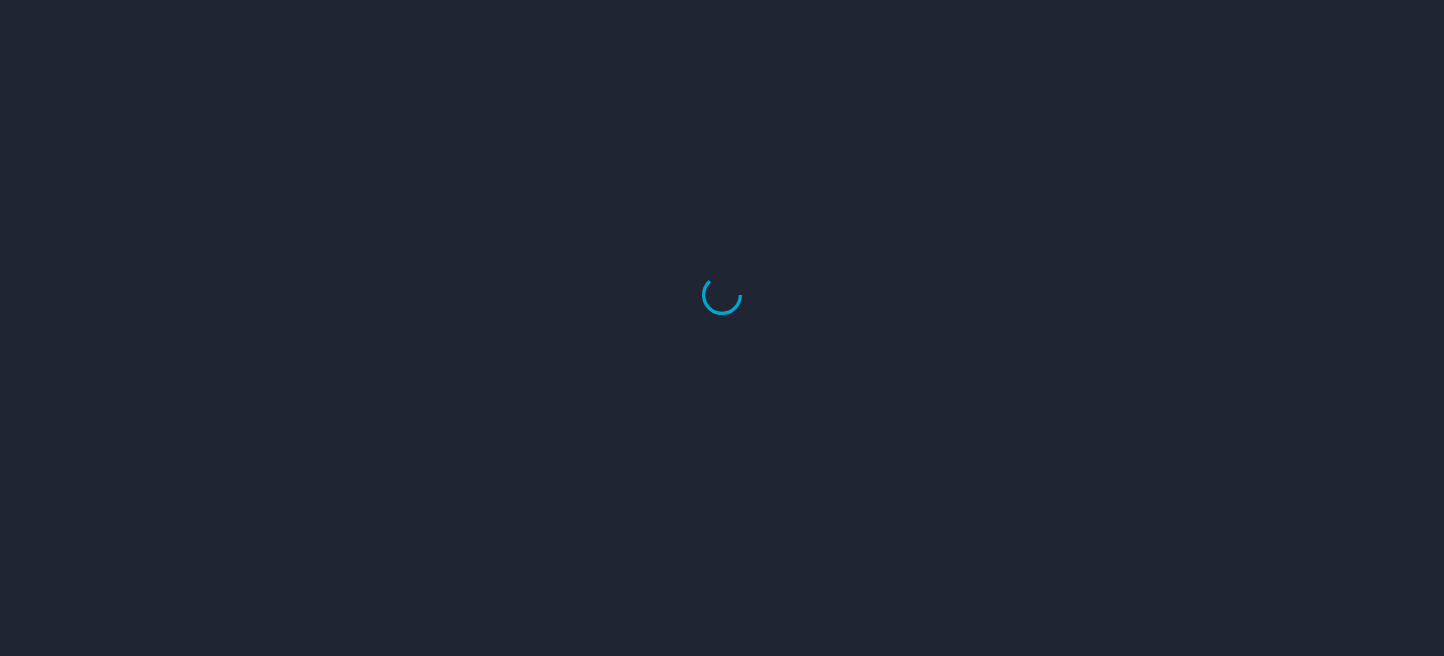 scroll, scrollTop: 0, scrollLeft: 0, axis: both 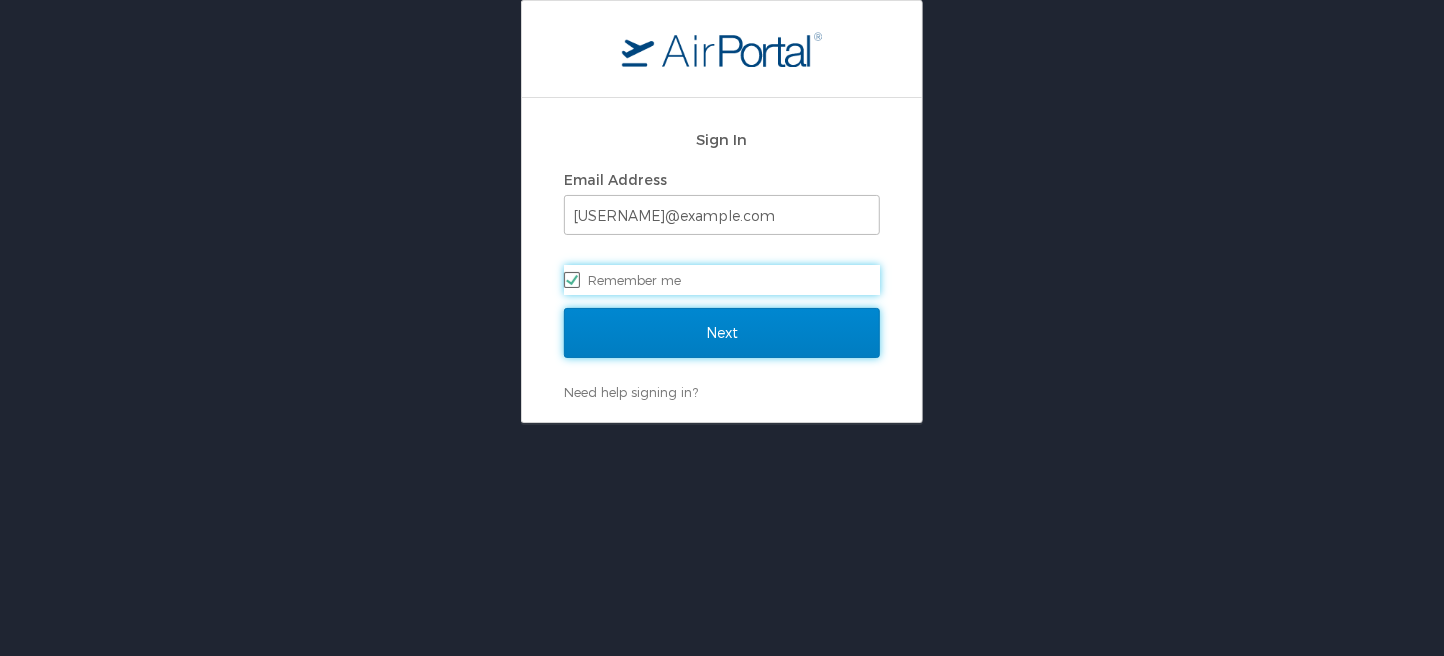 click on "Next" at bounding box center (722, 333) 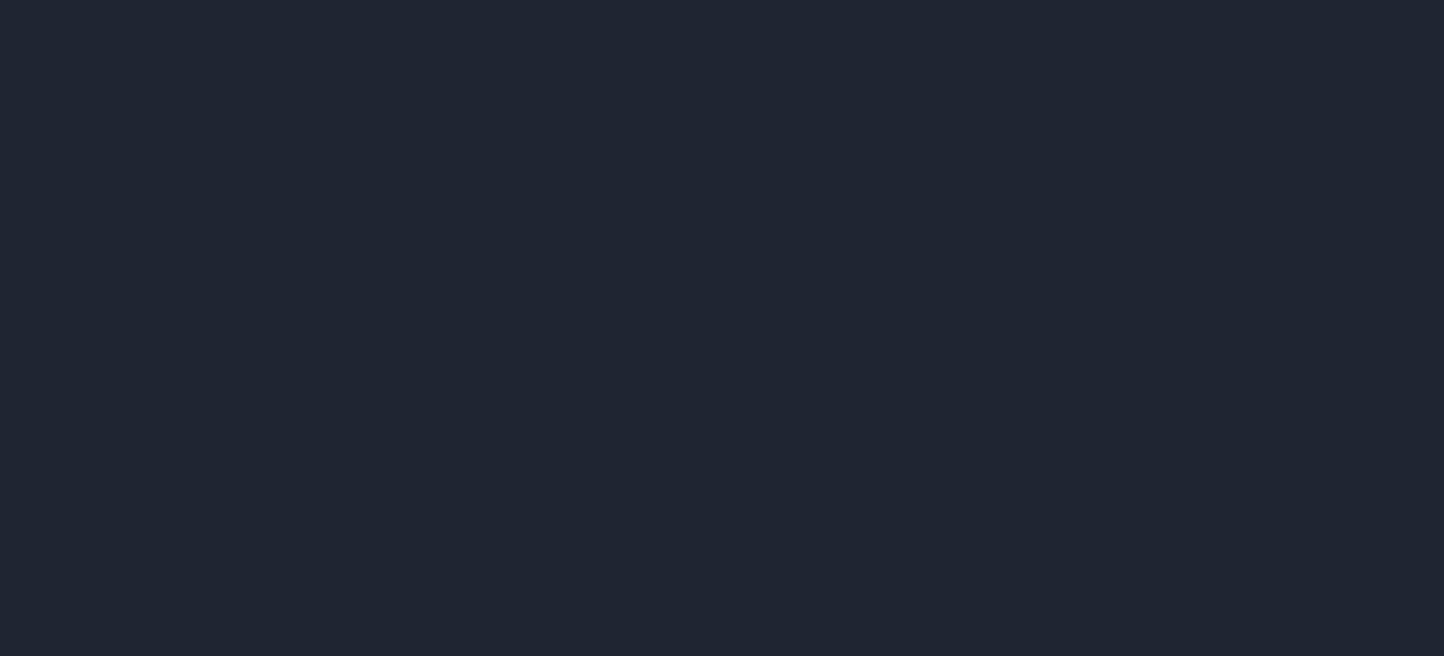 scroll, scrollTop: 0, scrollLeft: 0, axis: both 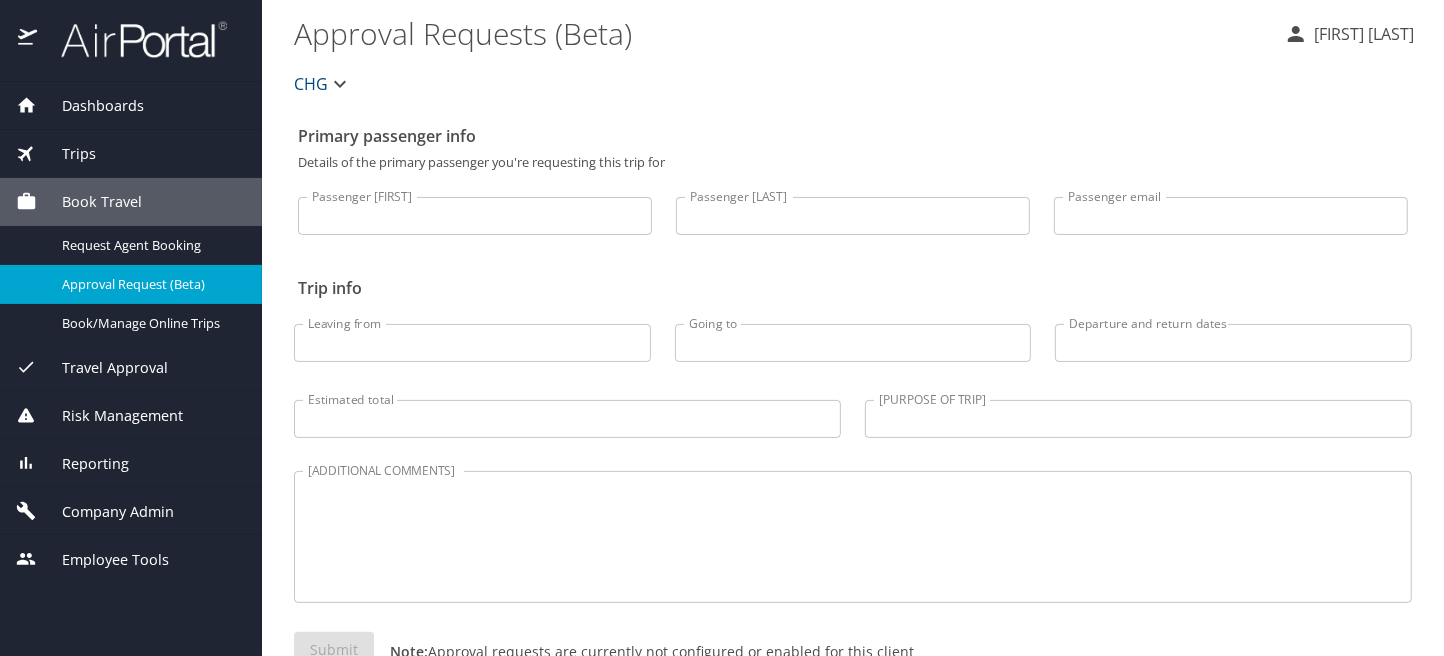 click on "Company Admin" at bounding box center [105, 512] 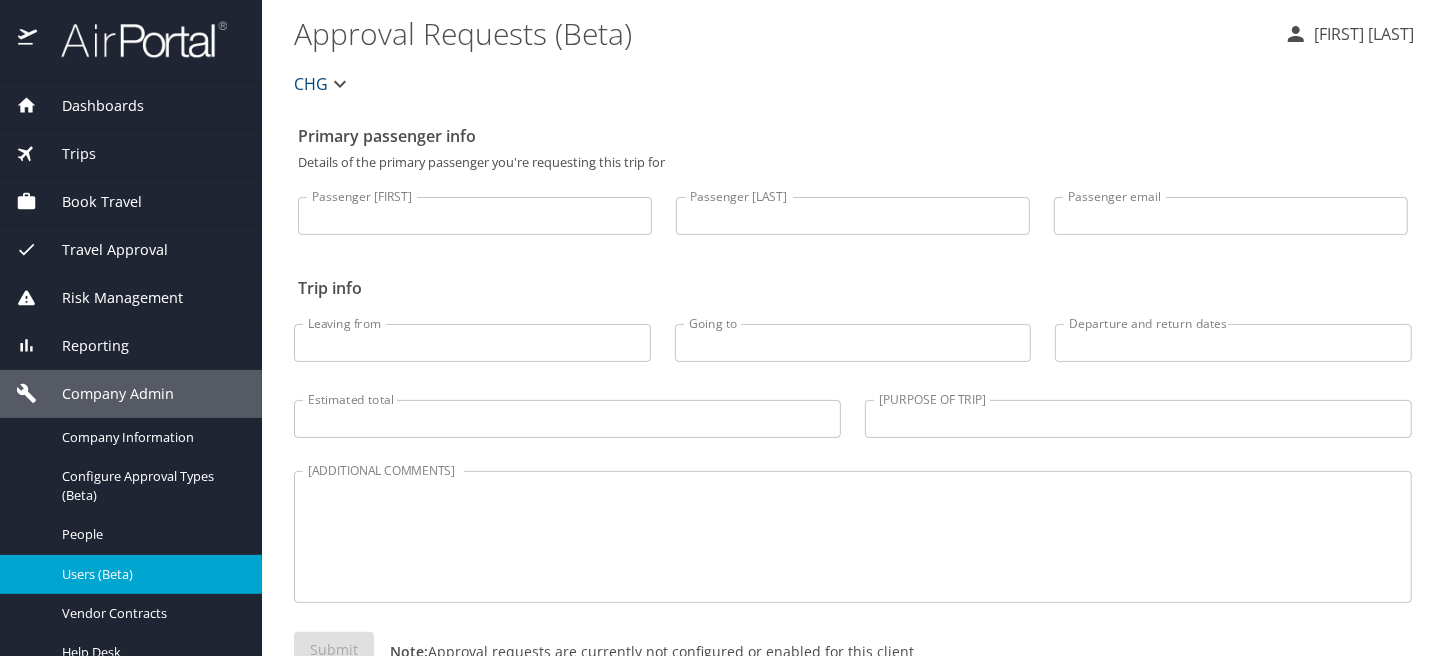 click on "Users (Beta)" at bounding box center [150, 574] 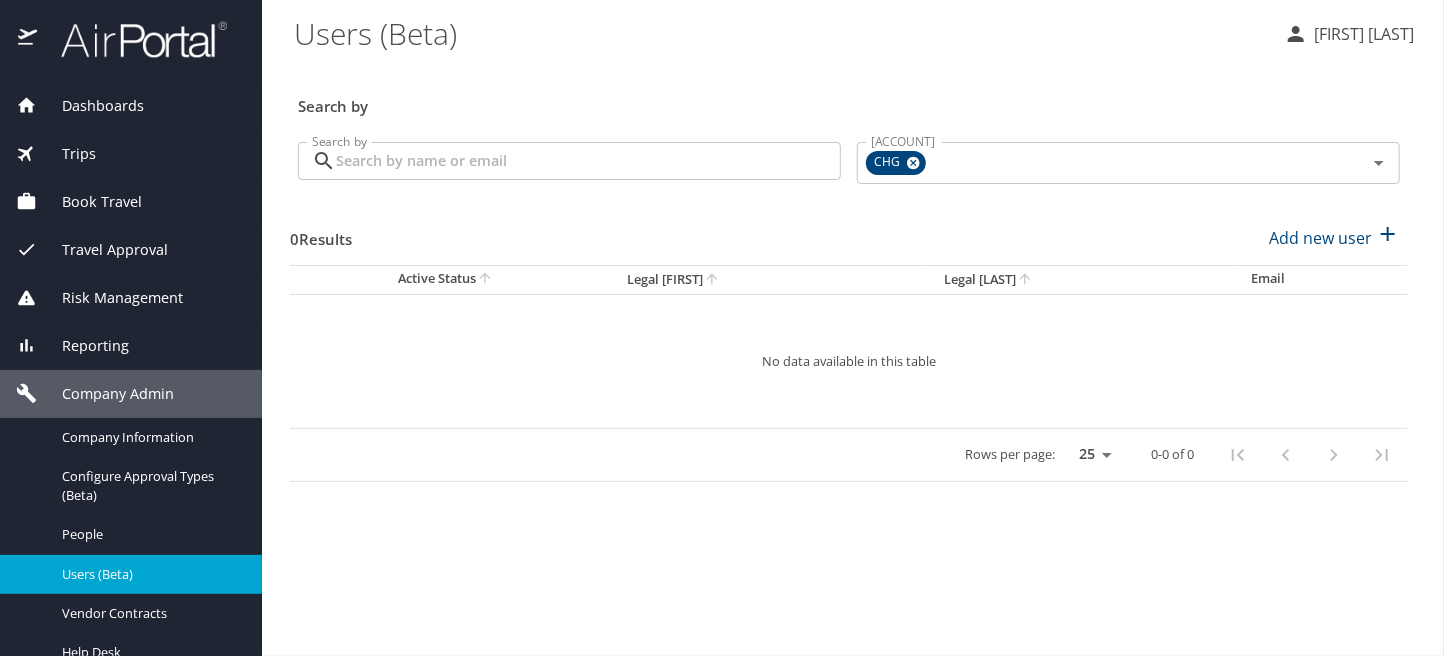 click on "Search by" at bounding box center (588, 161) 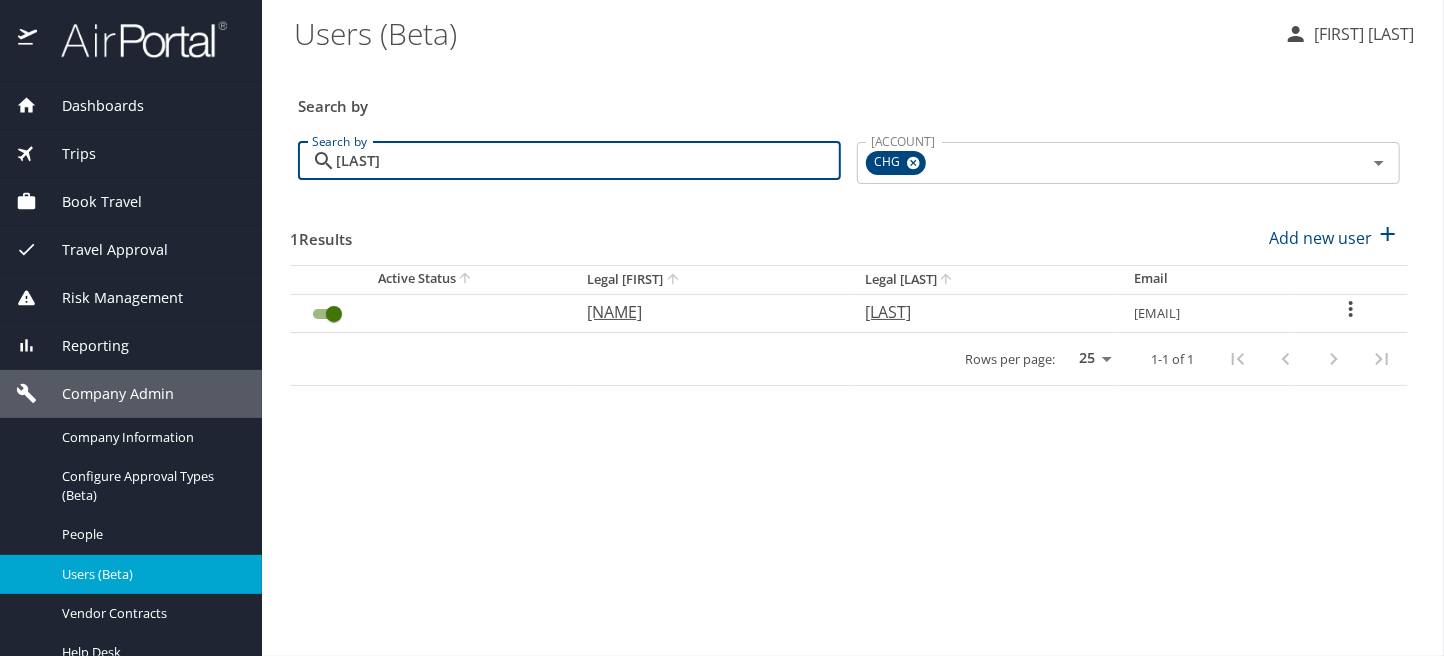 type on "[LAST]" 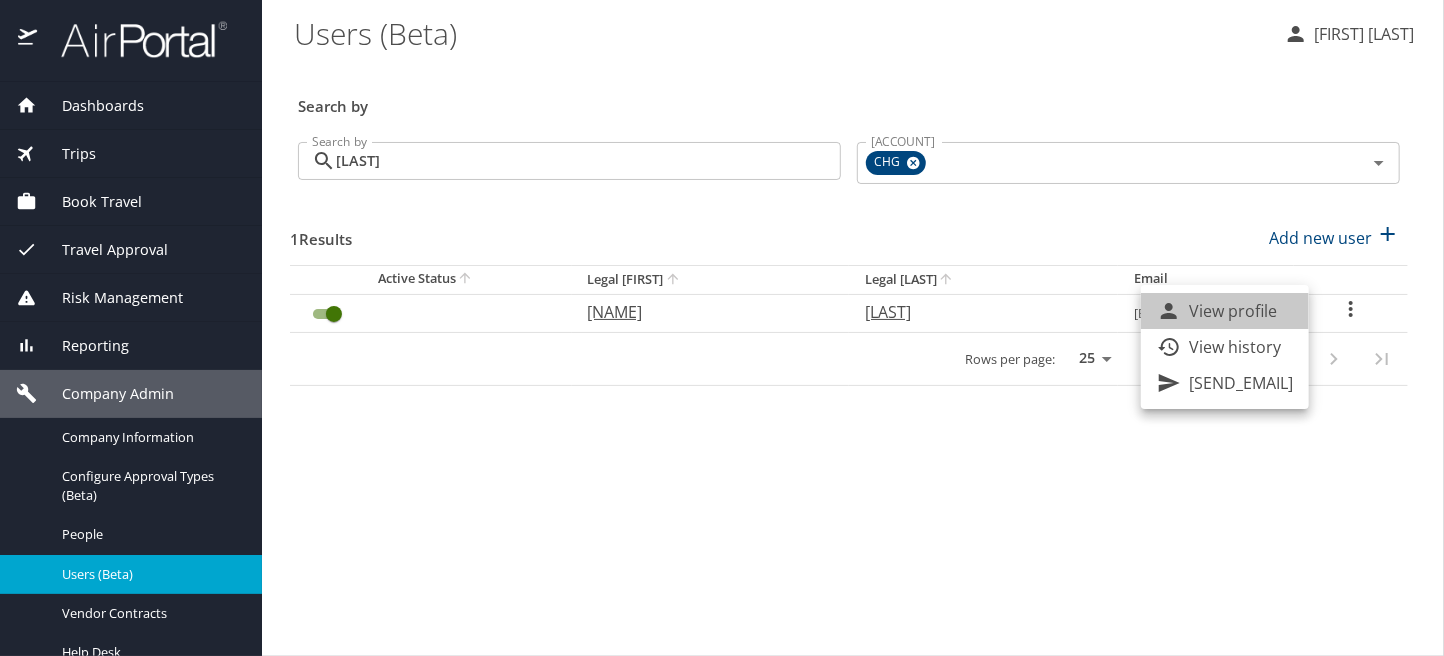 click on "View profile" at bounding box center (1233, 311) 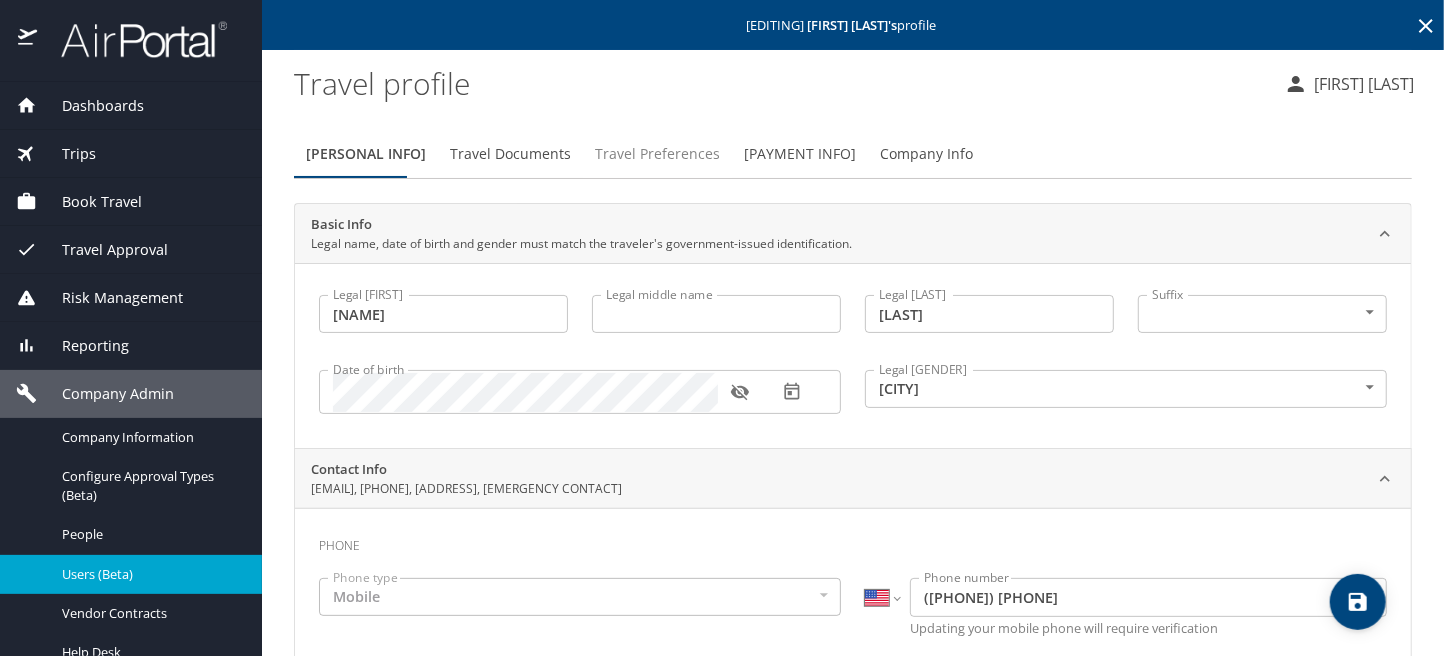 click on "Travel Preferences" at bounding box center [657, 154] 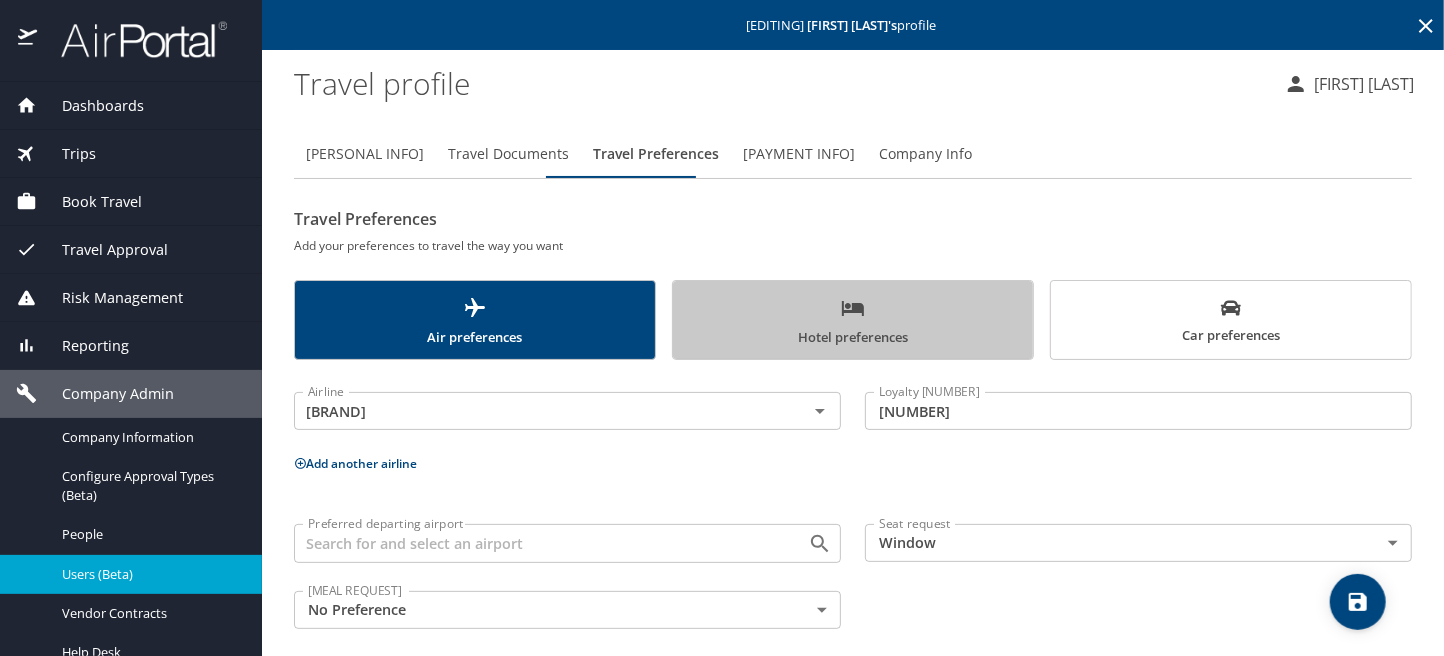 click on "Hotel preferences" at bounding box center (853, 322) 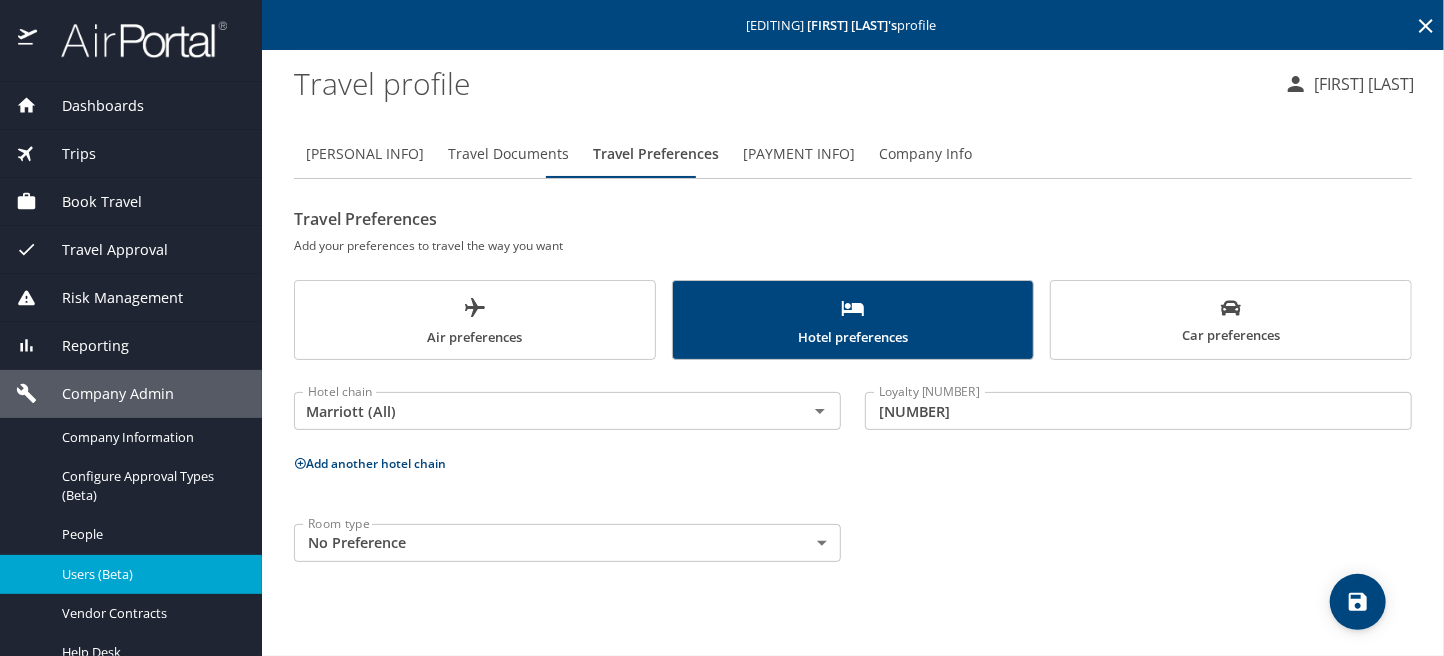 click at bounding box center (300, 463) 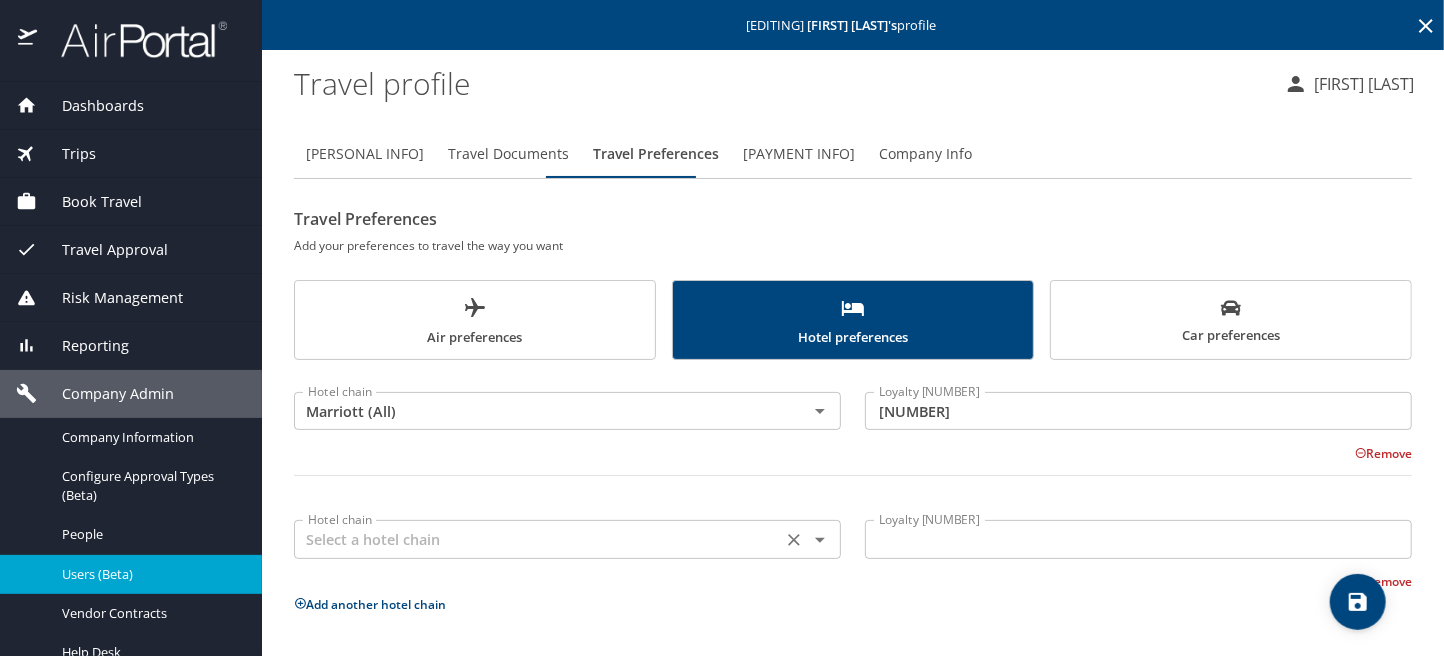 click at bounding box center (538, 539) 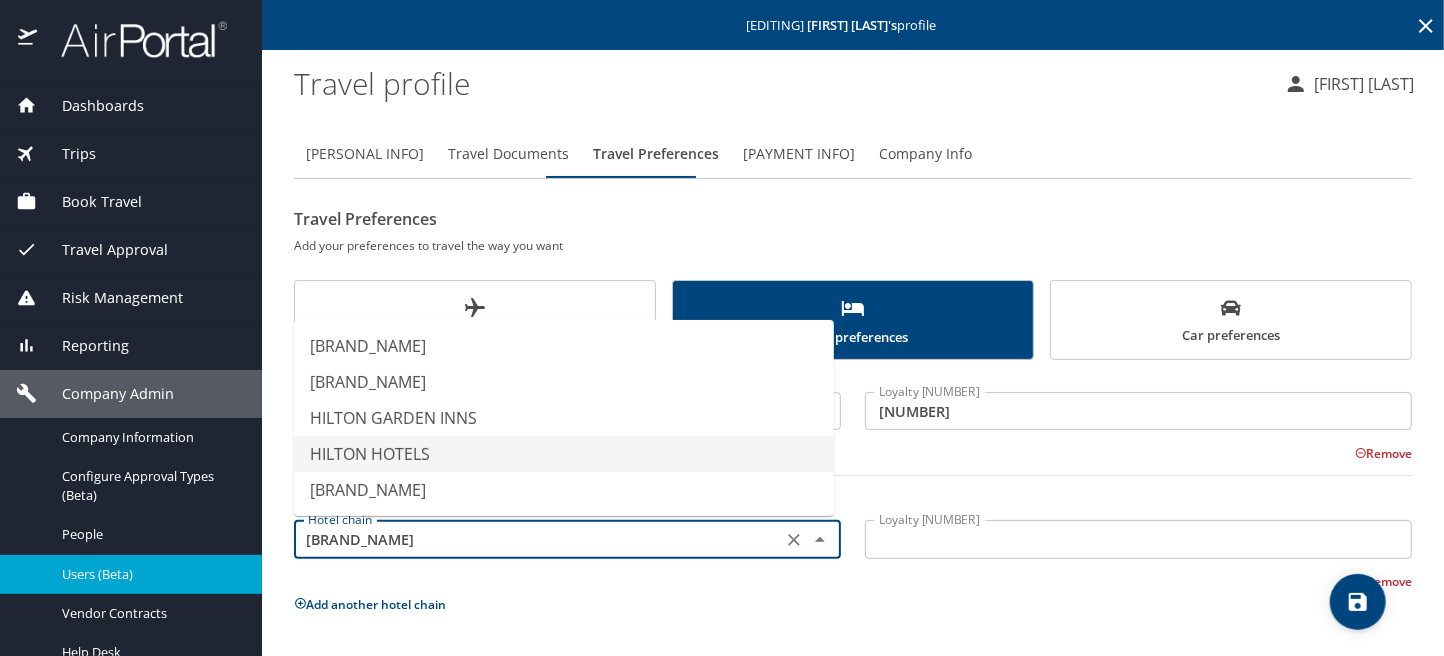 click on "HILTON HOTELS" at bounding box center [564, 454] 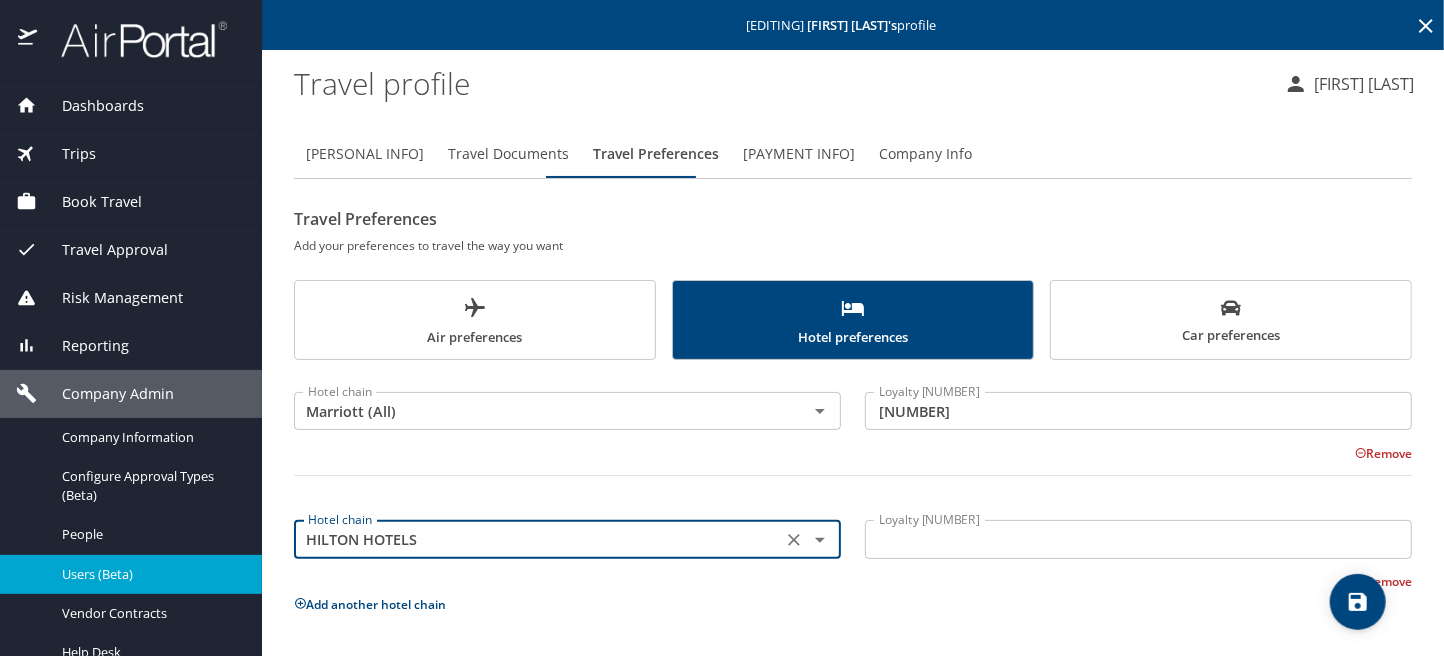 type on "HILTON HOTELS" 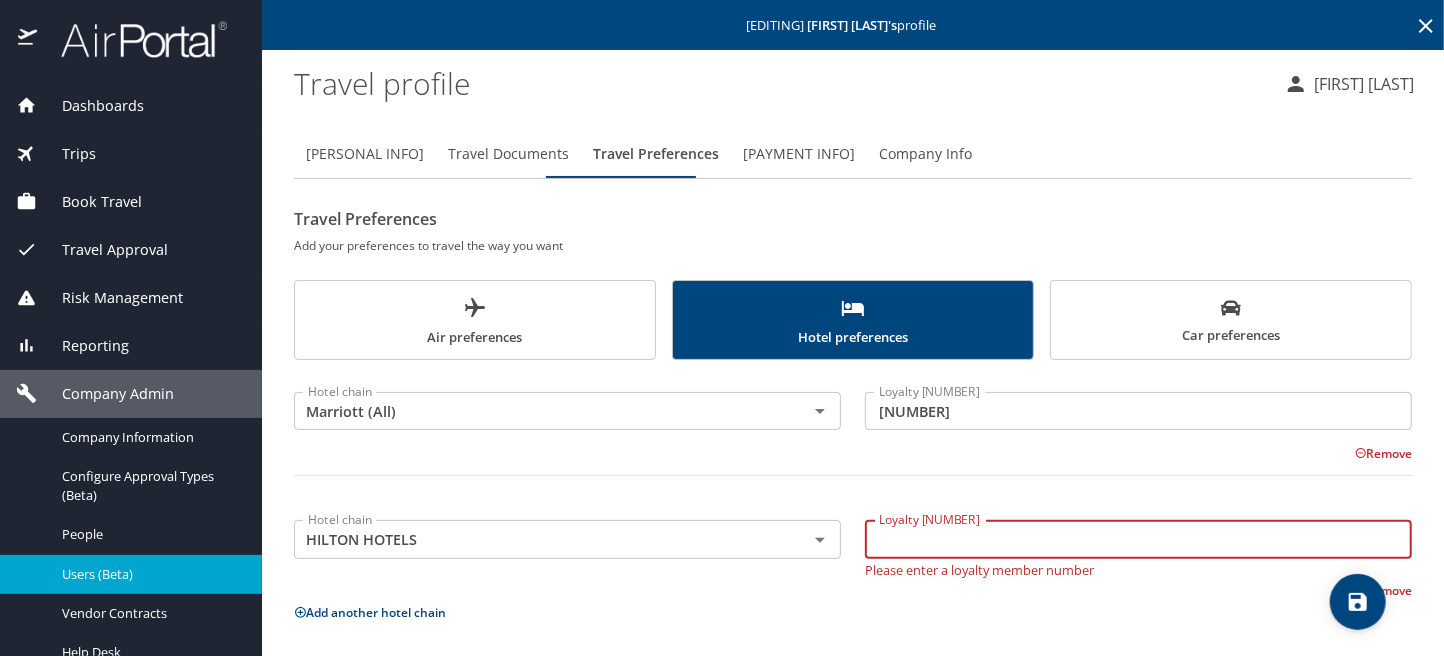 click on "Loyalty [NUMBER]" at bounding box center (1138, 539) 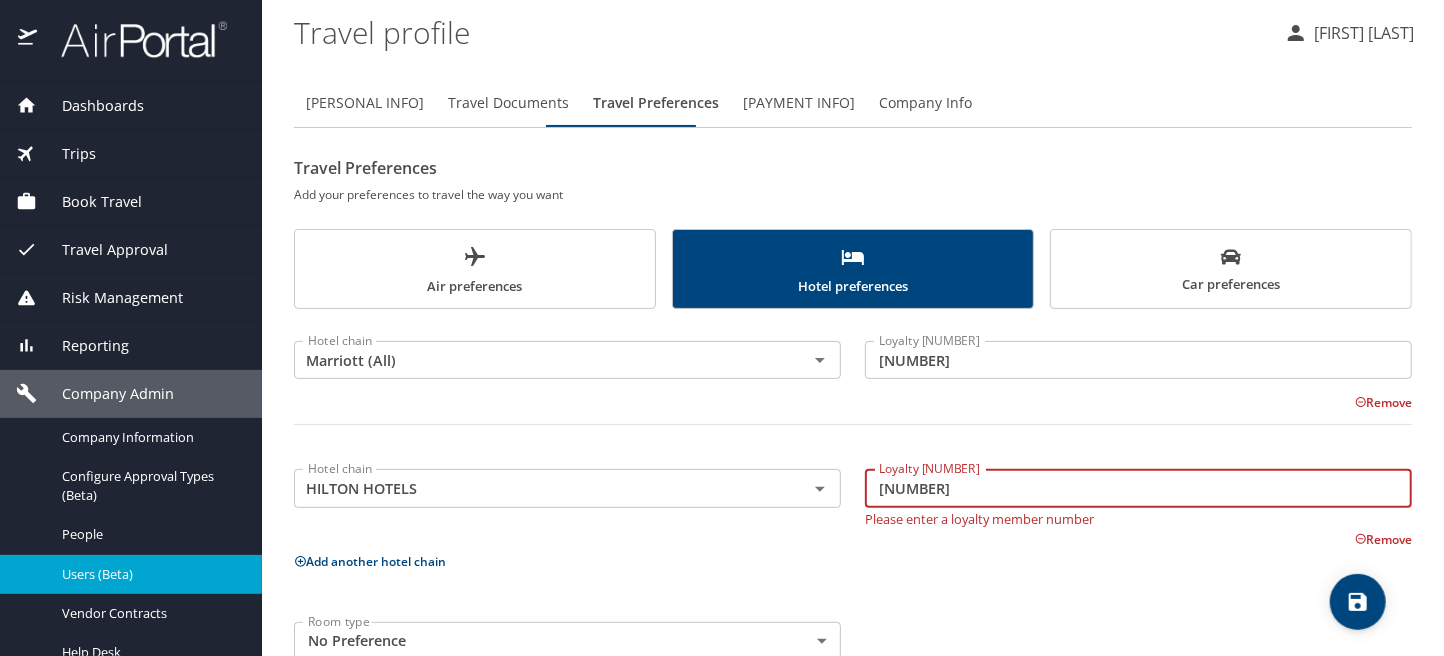 scroll, scrollTop: 98, scrollLeft: 0, axis: vertical 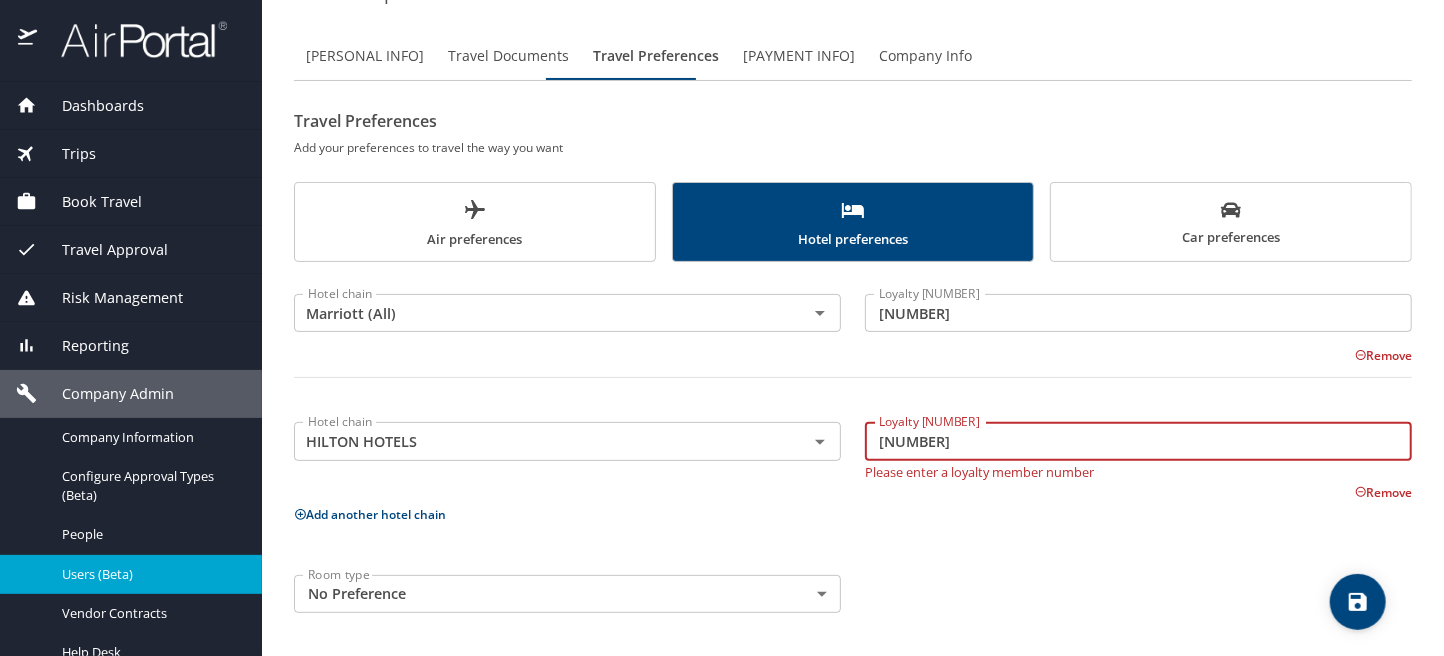 type on "[NUMBER]" 